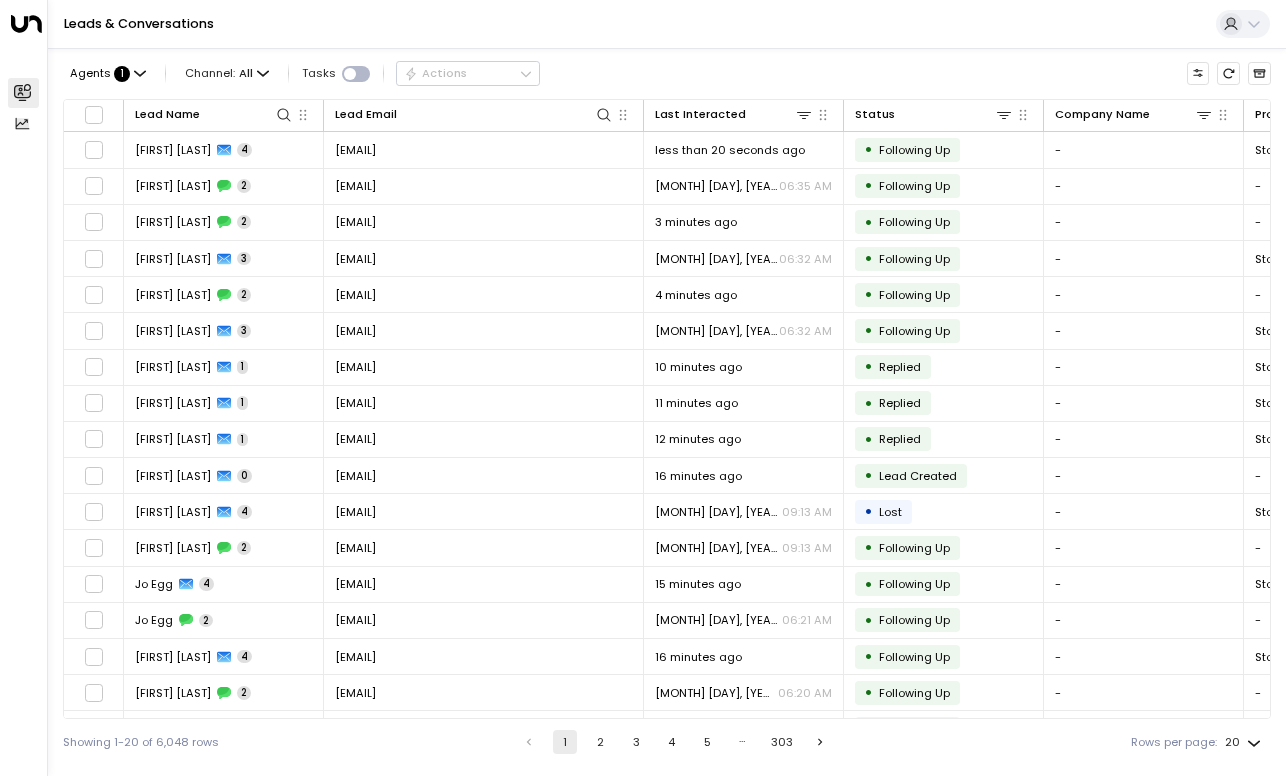 scroll, scrollTop: 0, scrollLeft: 0, axis: both 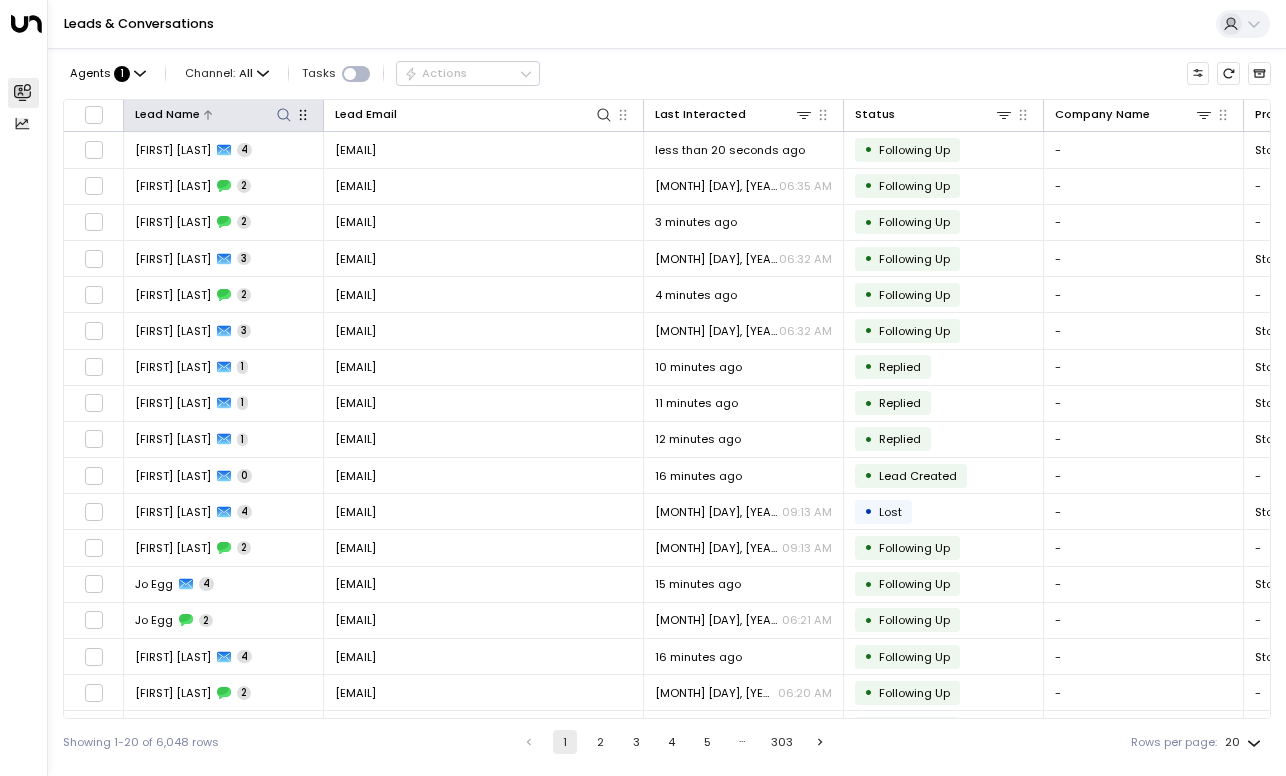 click 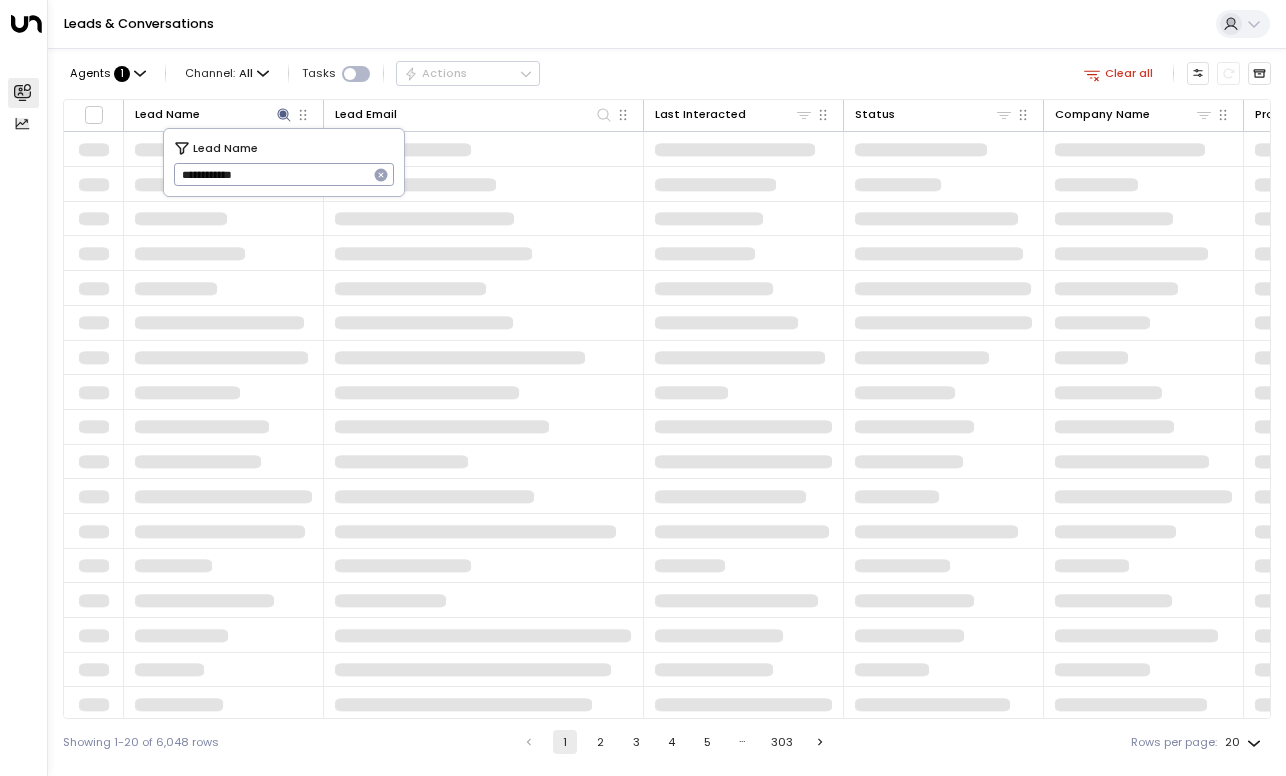 type on "**********" 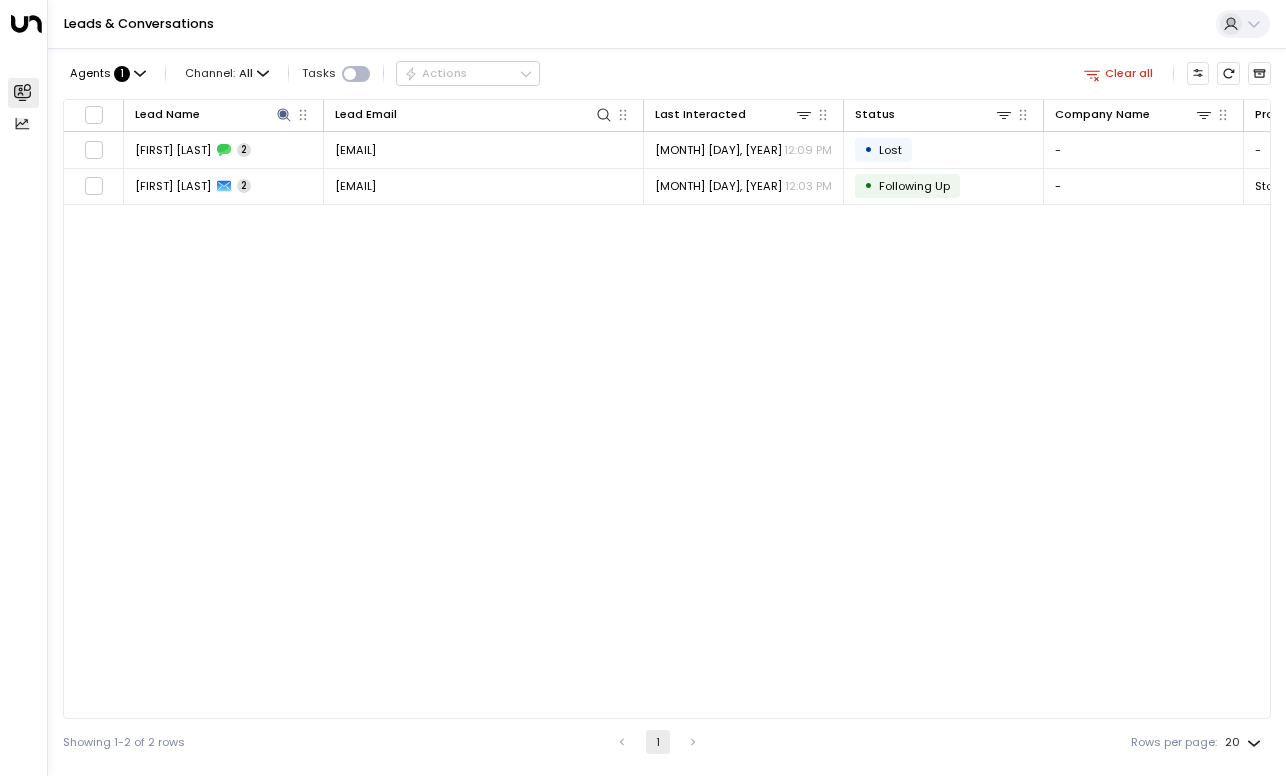 click on "Lead Name Lead Email Last Interacted Status Company Name Product # of people AI mode Country Region Fiona Miller 2 fizbug@hotmail.co.uk Jul 30, 2025 12:09 PM • Lost - - - - - Fiona Miller 2 fizbug@hotmail.co.uk Jul 29, 2025 12:03 PM • Following Up - Storage - United Kingdom Shropshire" at bounding box center (667, 409) 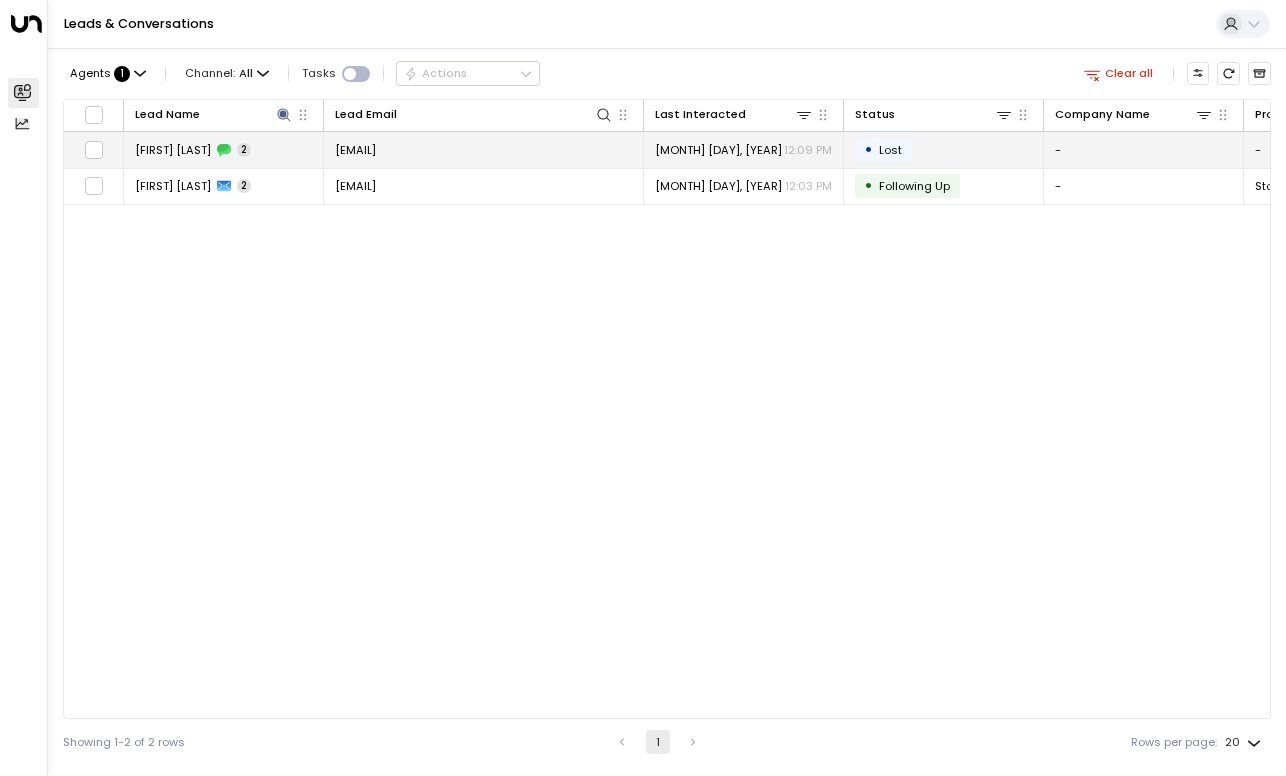 click on "fizbug@hotmail.co.uk" at bounding box center [355, 150] 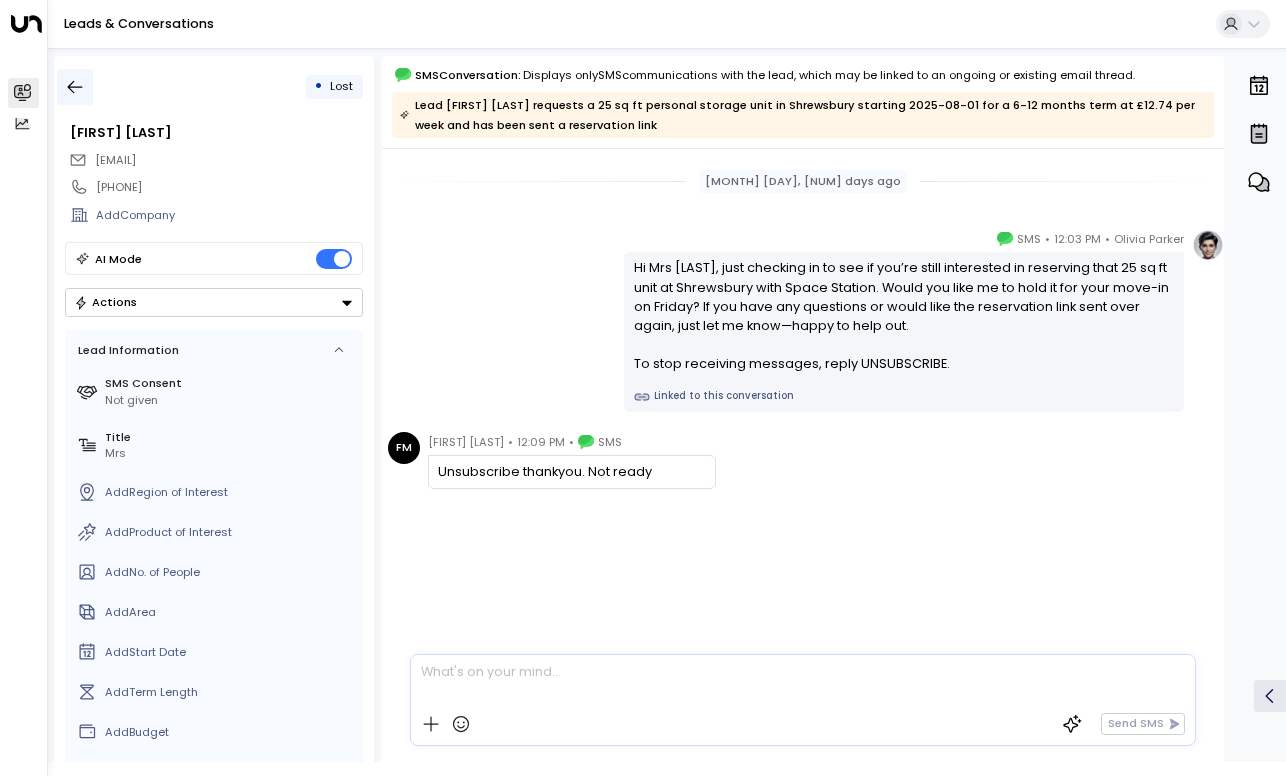 click 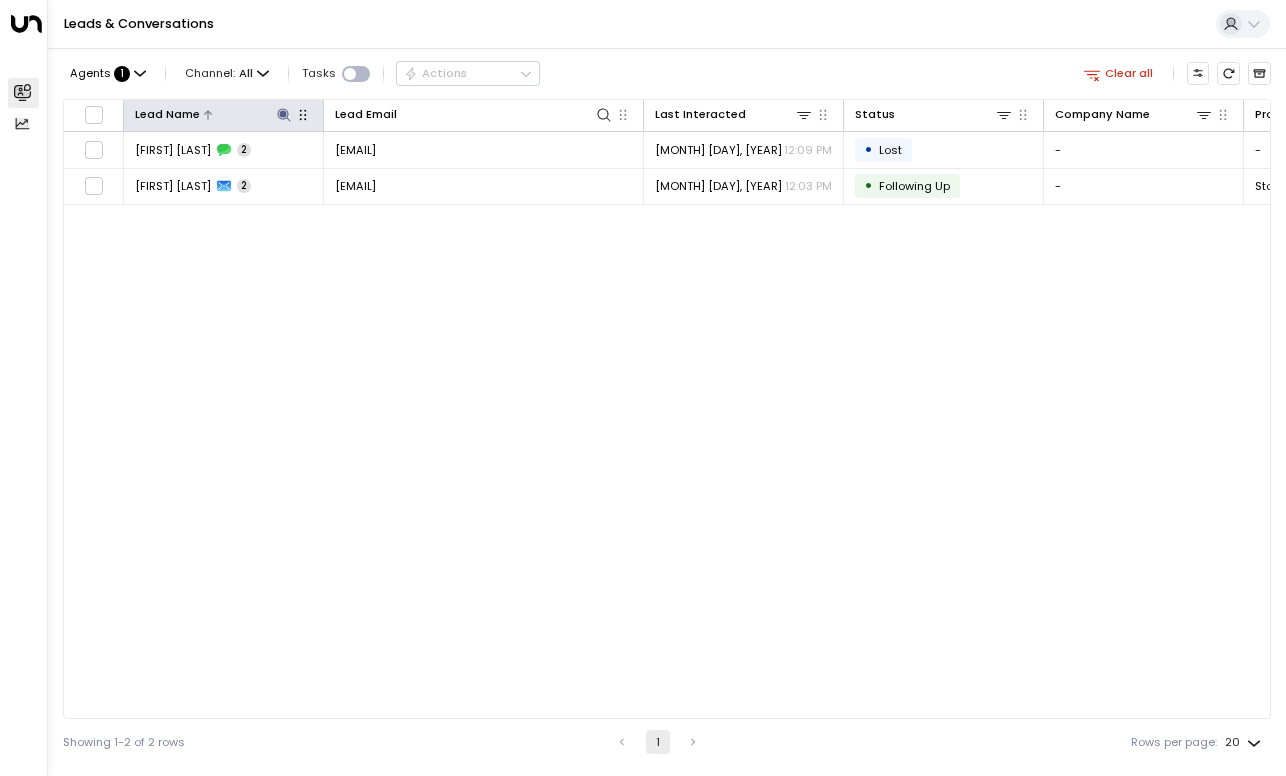 click 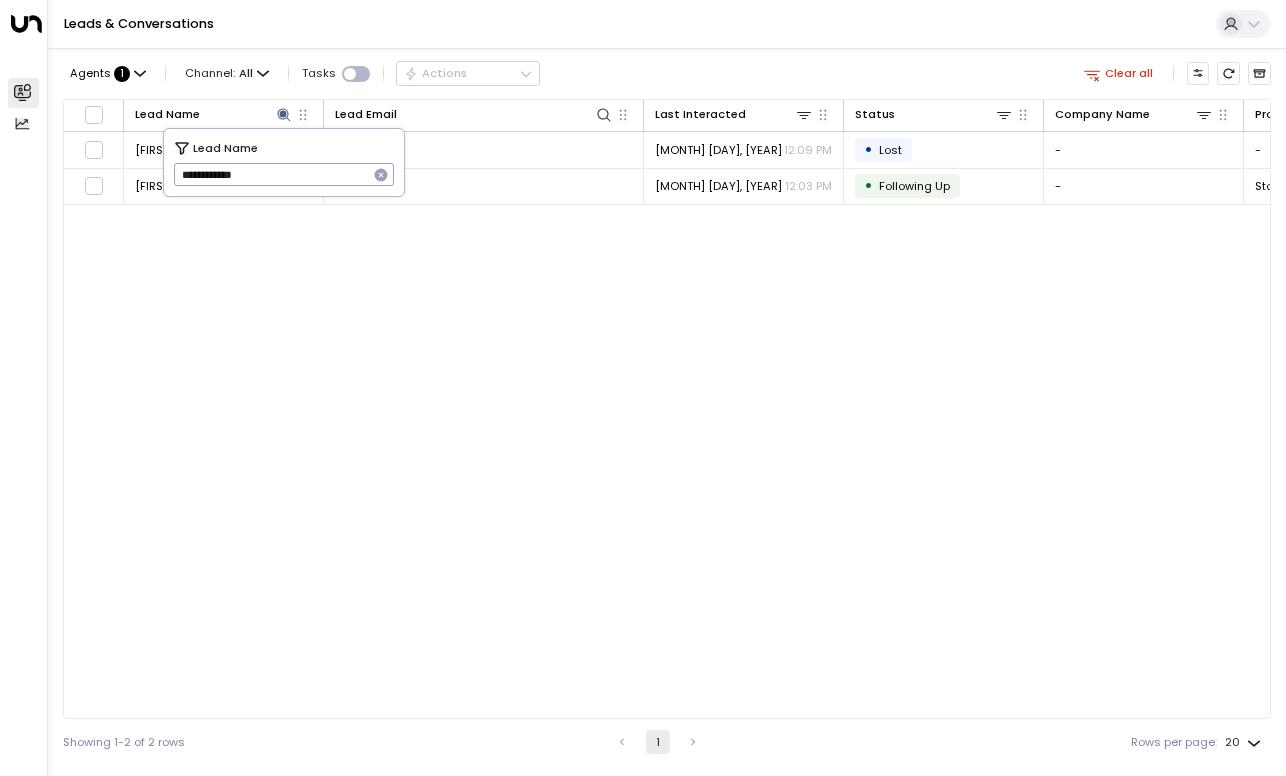 drag, startPoint x: 248, startPoint y: 178, endPoint x: 177, endPoint y: 173, distance: 71.17584 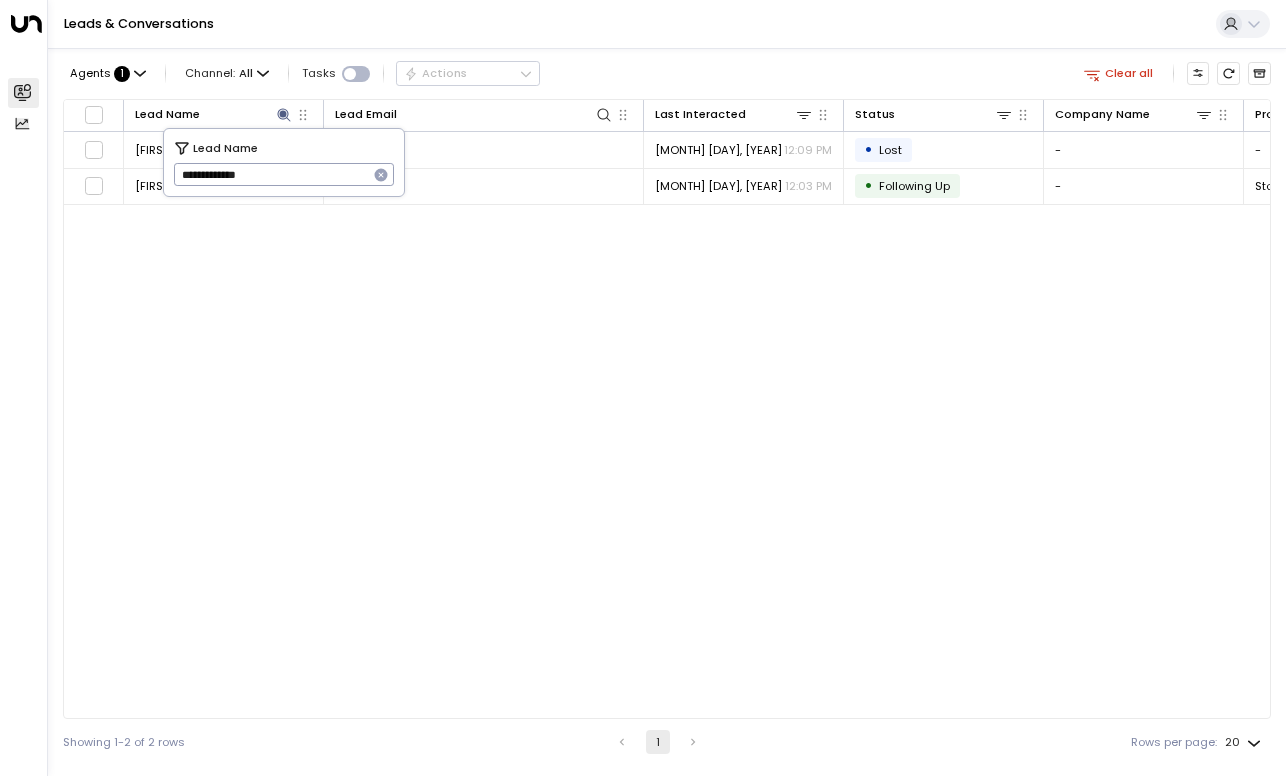 type on "**********" 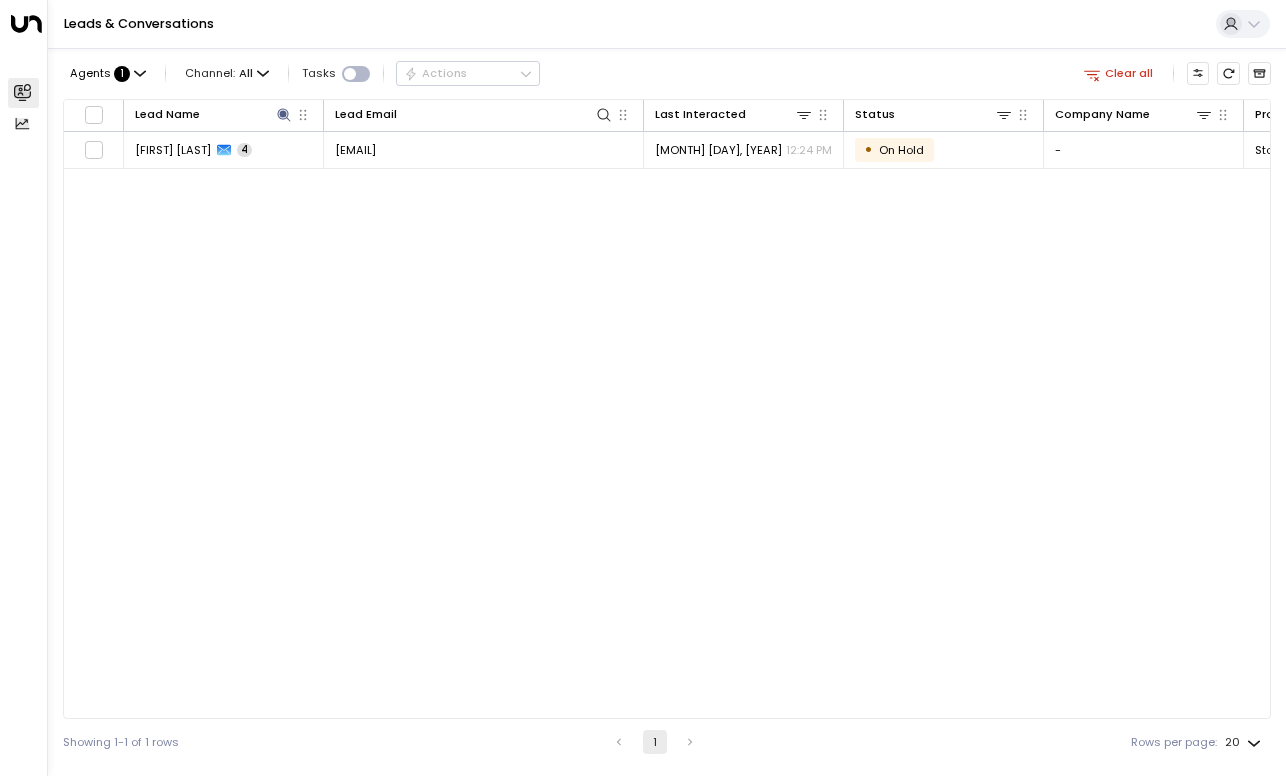 click on "Lead Name Lead Email Last Interacted Status Company Name Product # of people AI mode Country Region Jack Haycocks 4 jackhaycocks@hotmail.co.uk Jul 29, 2025 12:24 PM • On Hold - Storage - United Kingdom Shropshire" at bounding box center (667, 409) 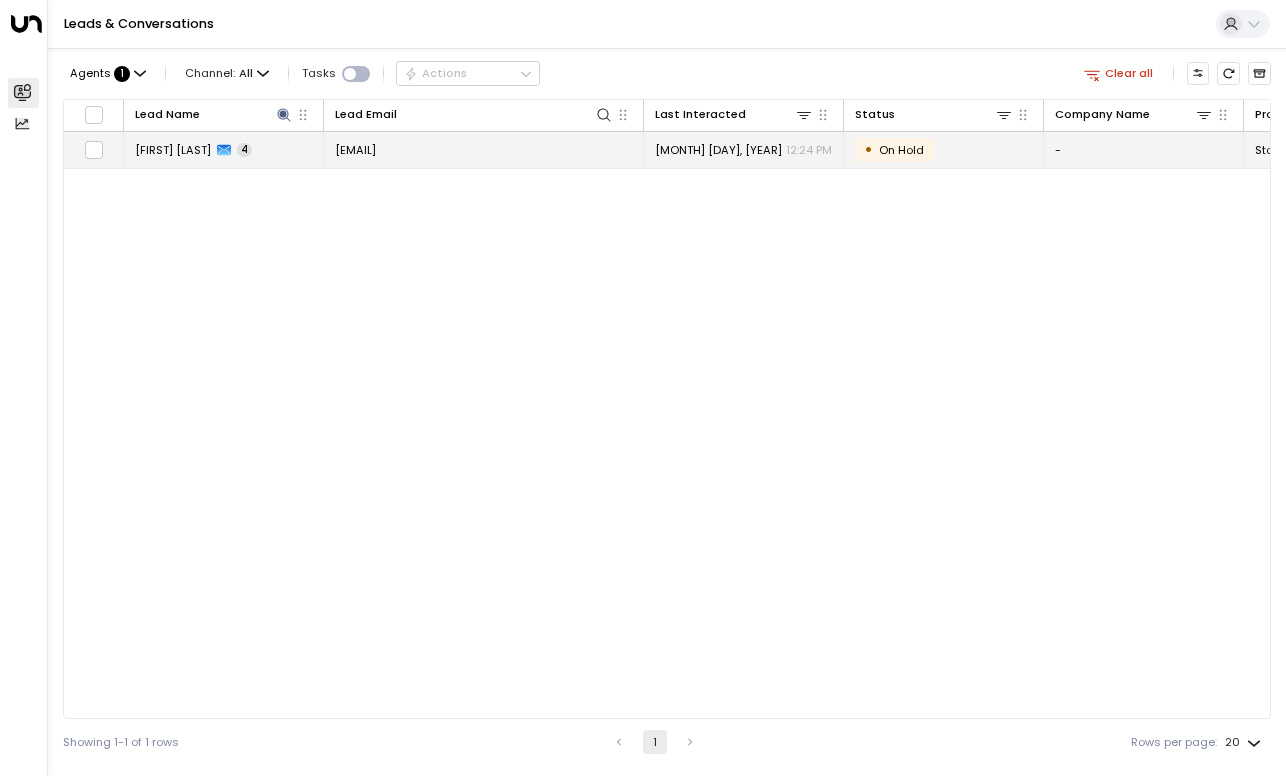 click on "jackhaycocks@hotmail.co.uk" at bounding box center (484, 149) 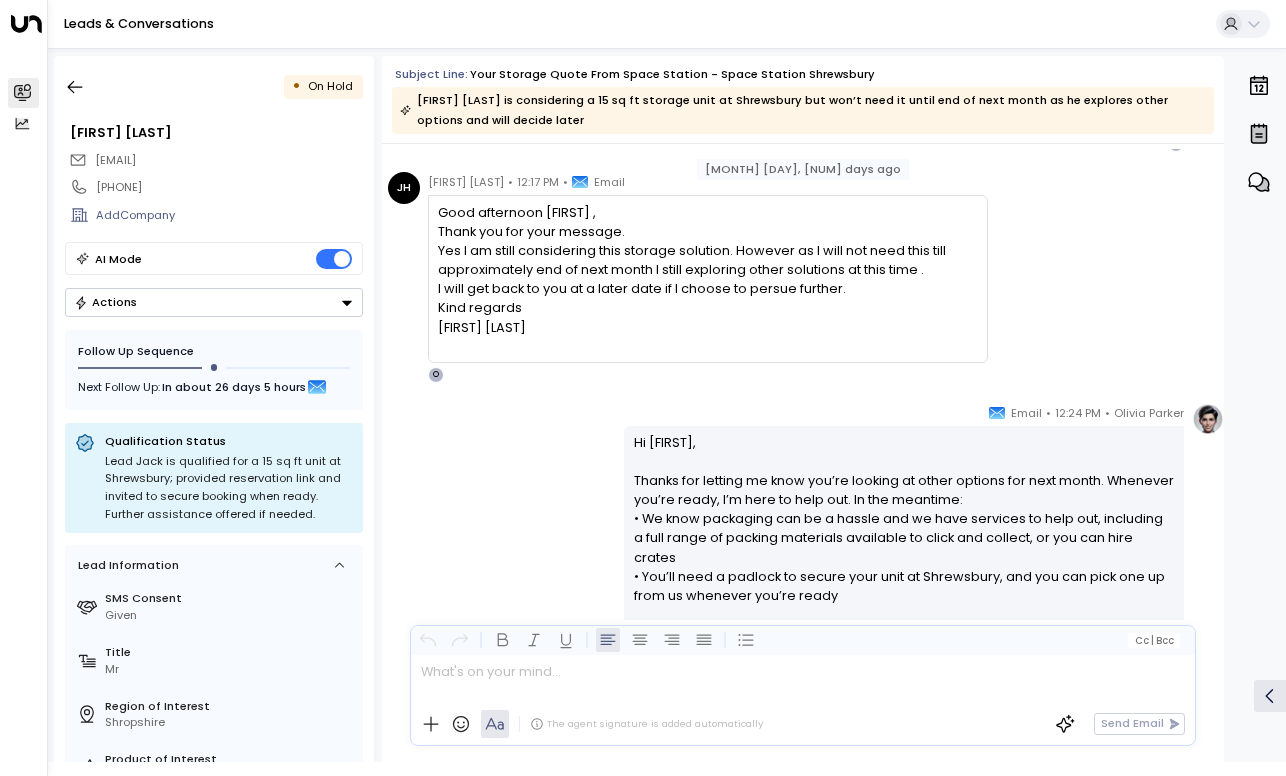 scroll, scrollTop: 1602, scrollLeft: 0, axis: vertical 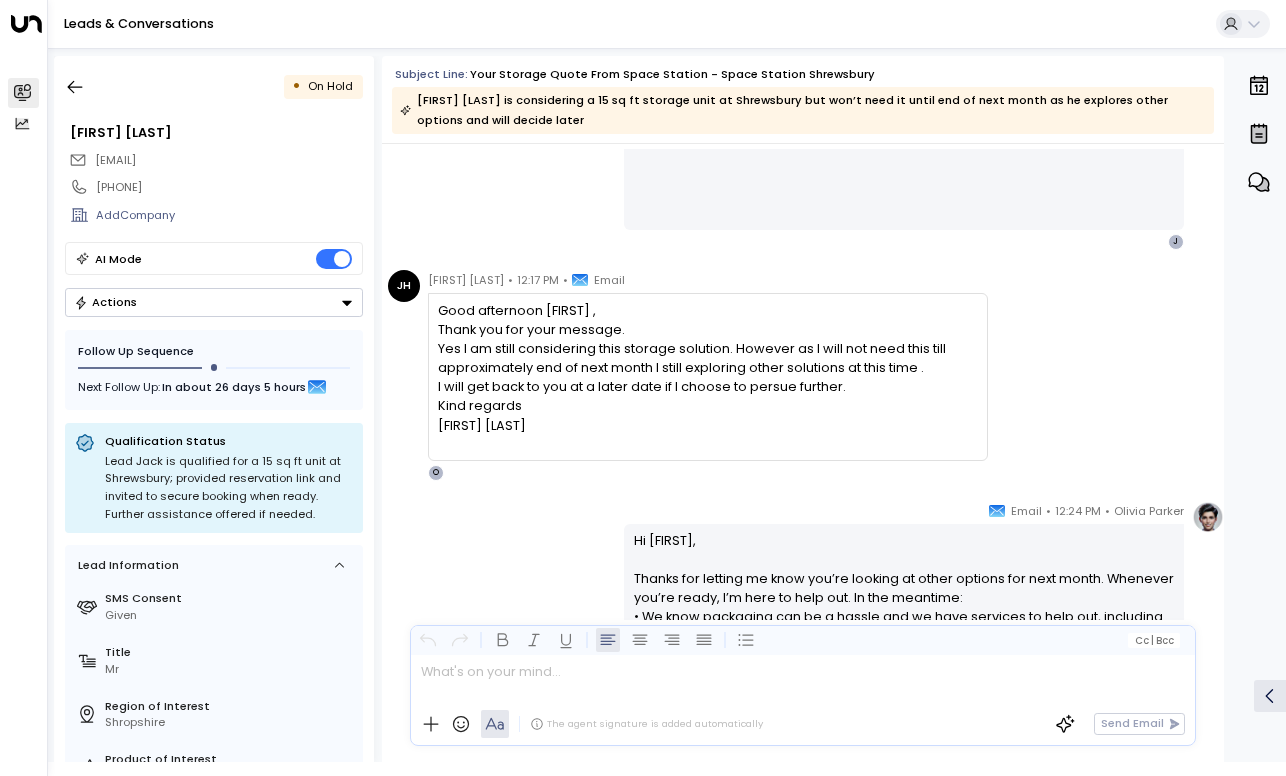 click on "Jack haycocks" at bounding box center (707, 425) 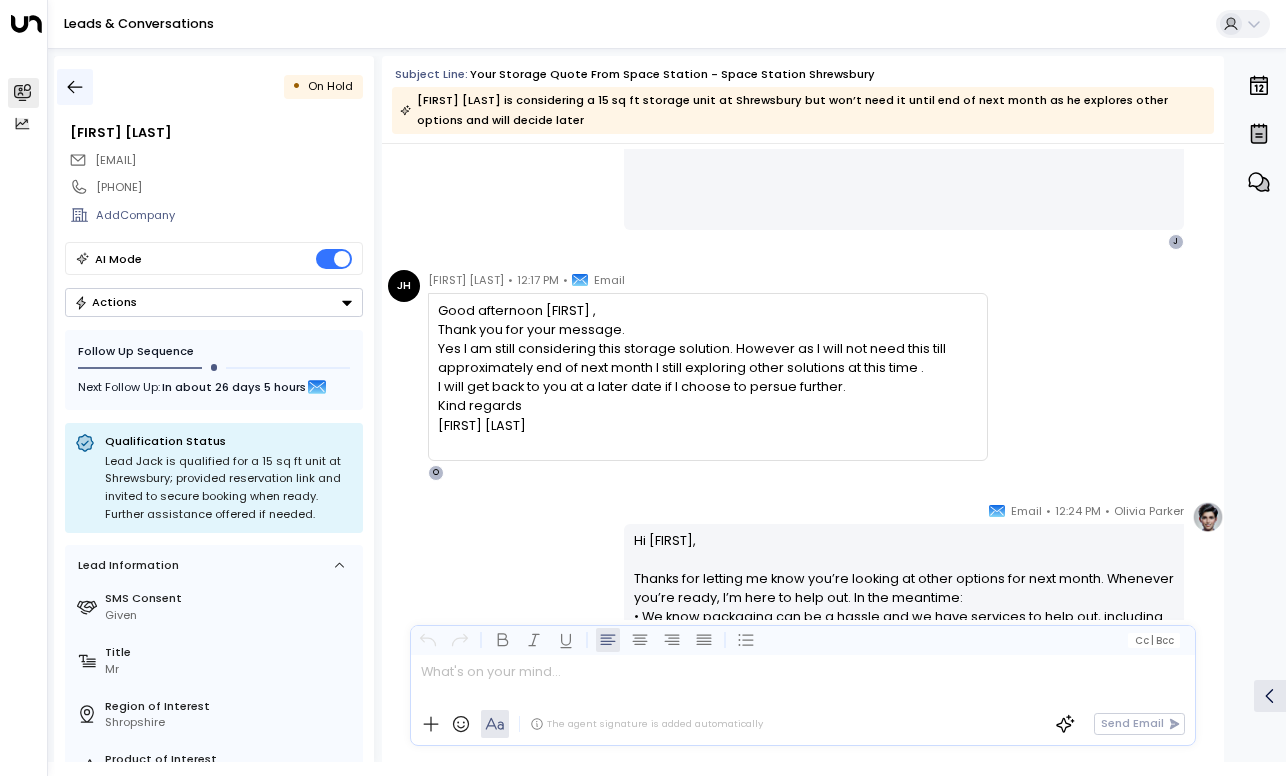 click 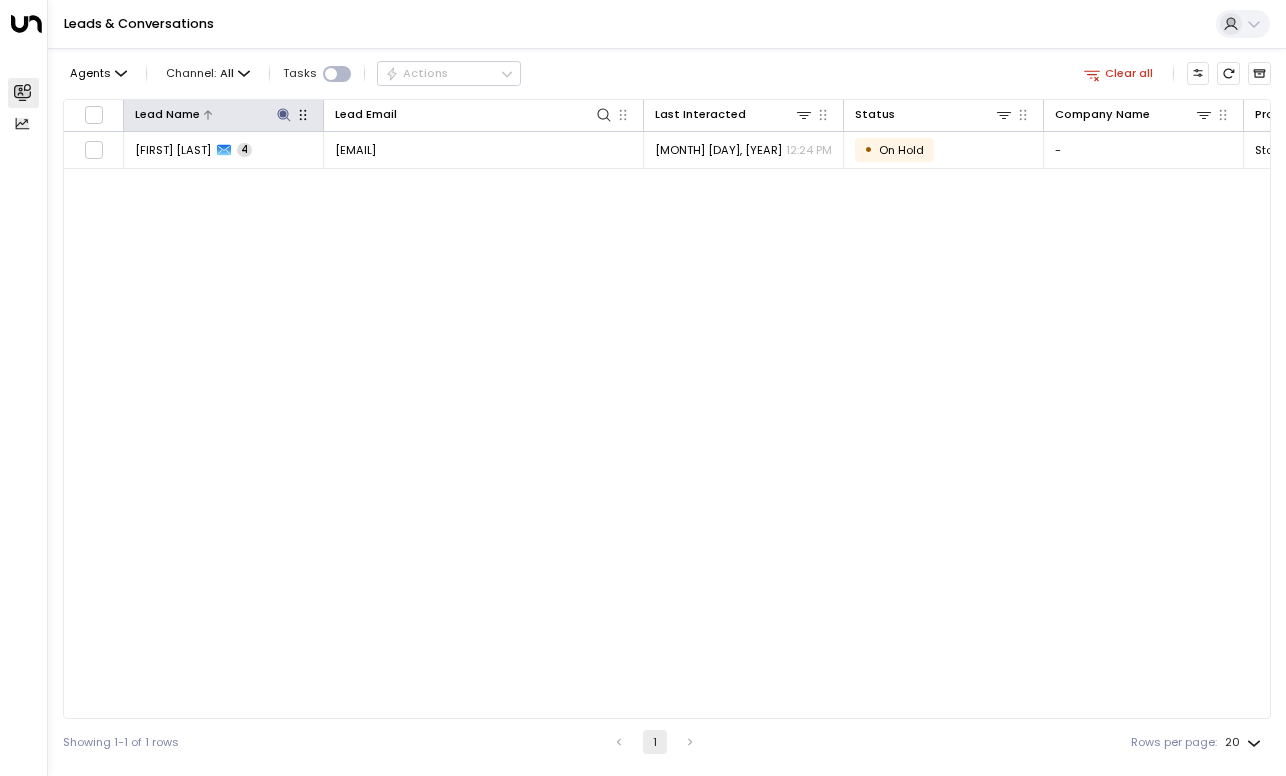 click 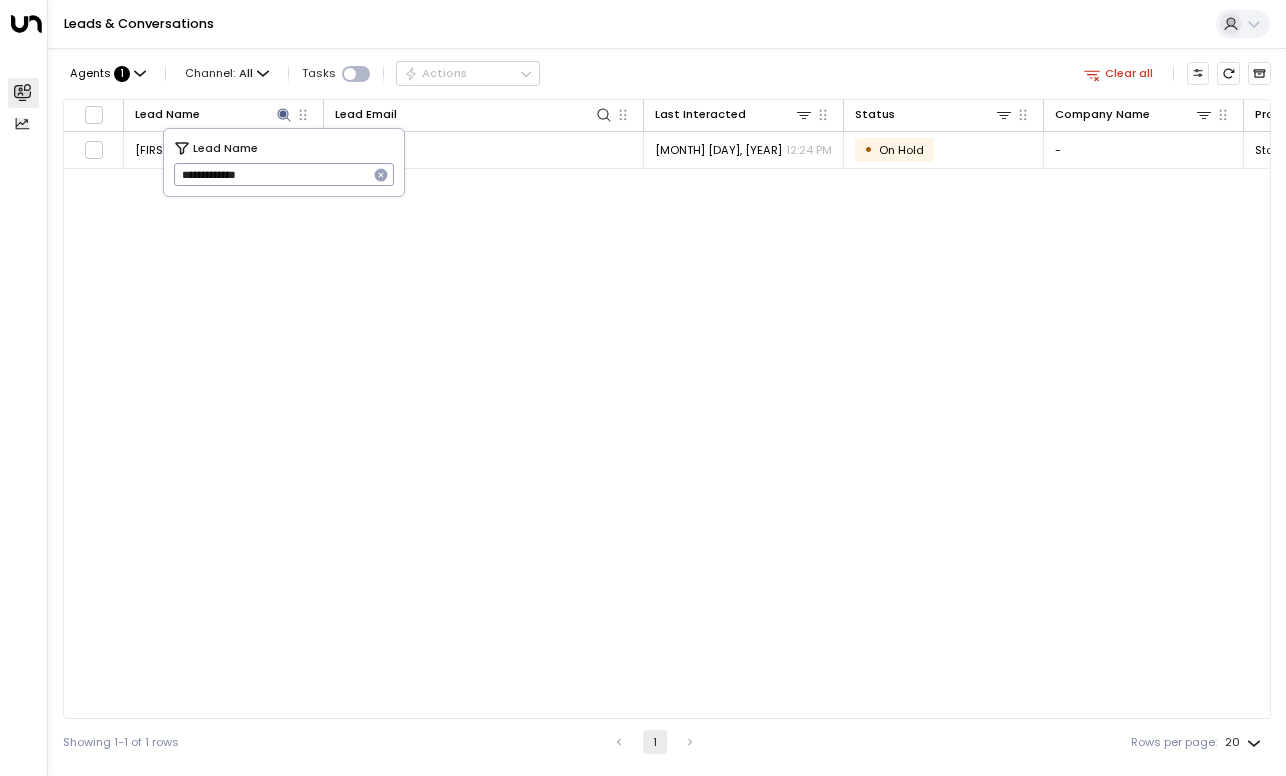drag, startPoint x: 255, startPoint y: 173, endPoint x: 185, endPoint y: 171, distance: 70.028564 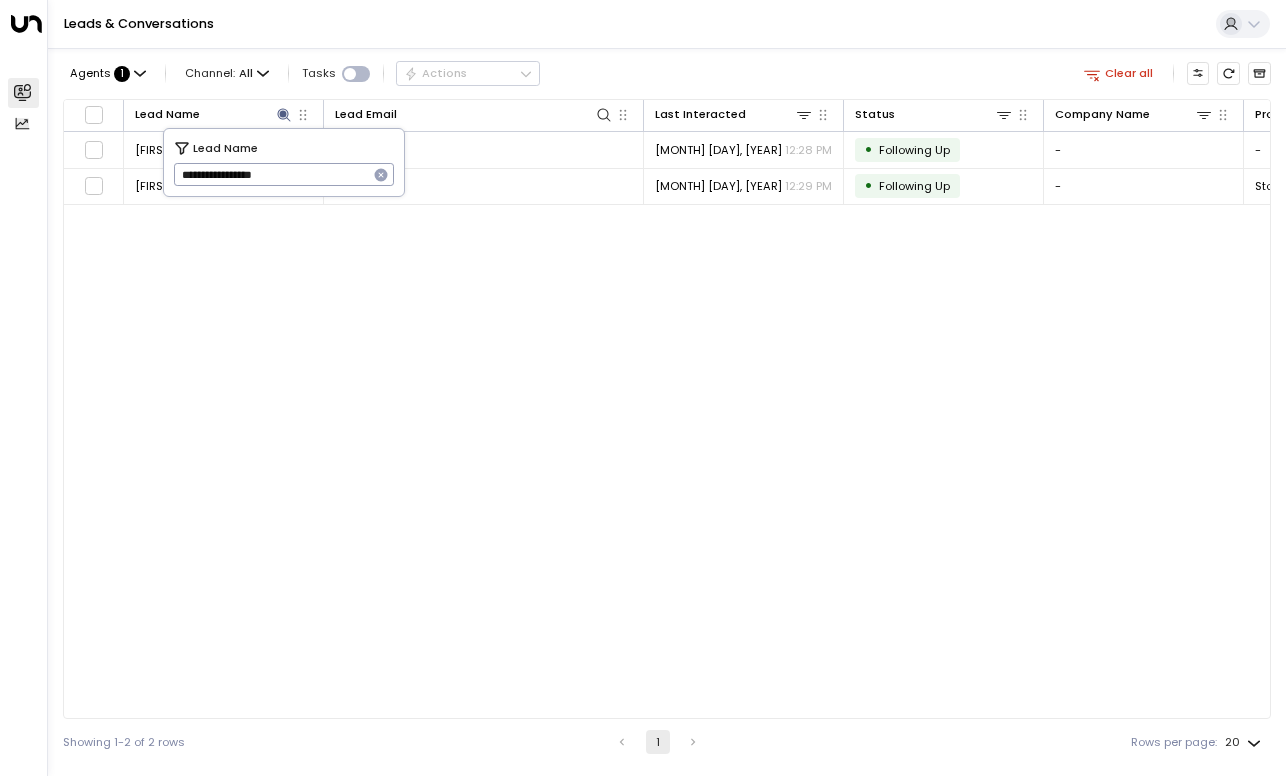 click on "**********" at bounding box center [271, 175] 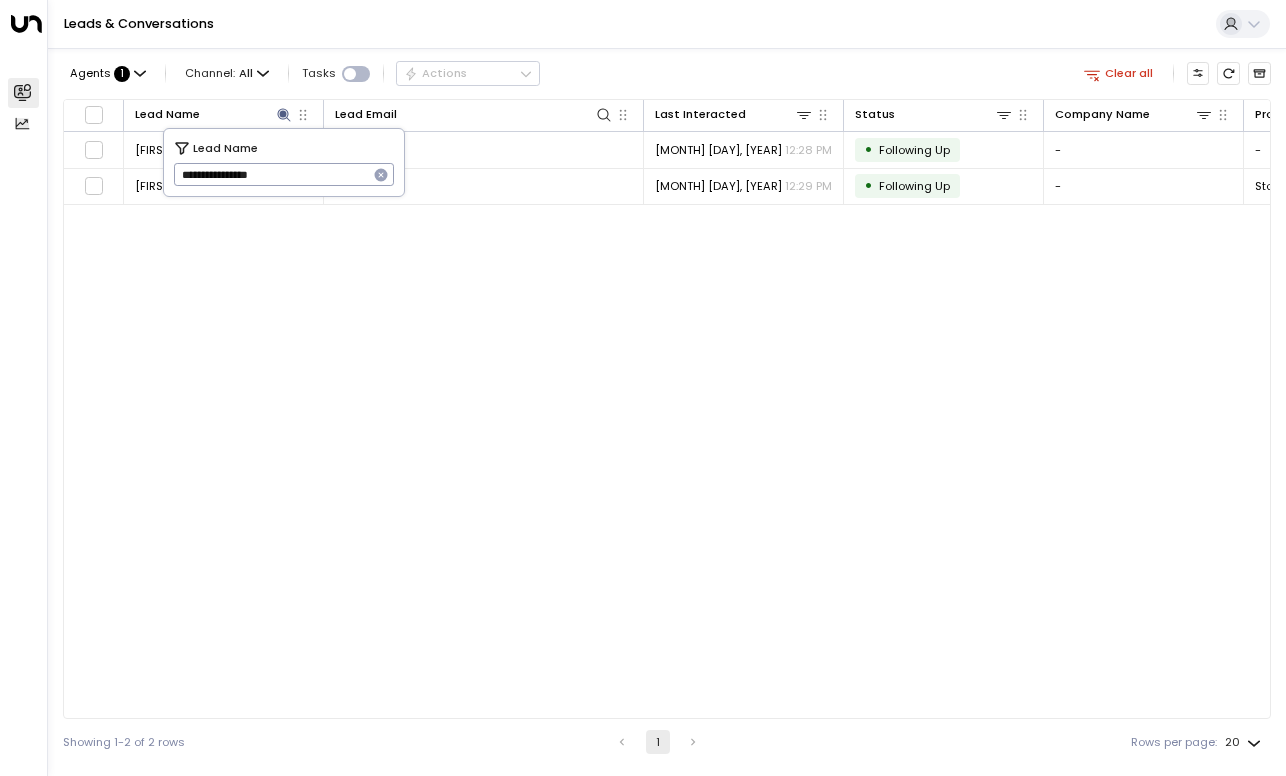 click on "Lead Name Lead Email Last Interacted Status Company Name Product # of people AI mode Country Region Kaitlin Harrison 1 kaitlinharrison347@gmail.com Jul 31, 2025 12:28 PM • Following Up - - - - - Kaitlin Harrison 2 kaitlinharrison347@gmail.com Jul 30, 2025 12:29 PM • Following Up - Storage - United Kingdom Shropshire" at bounding box center (667, 409) 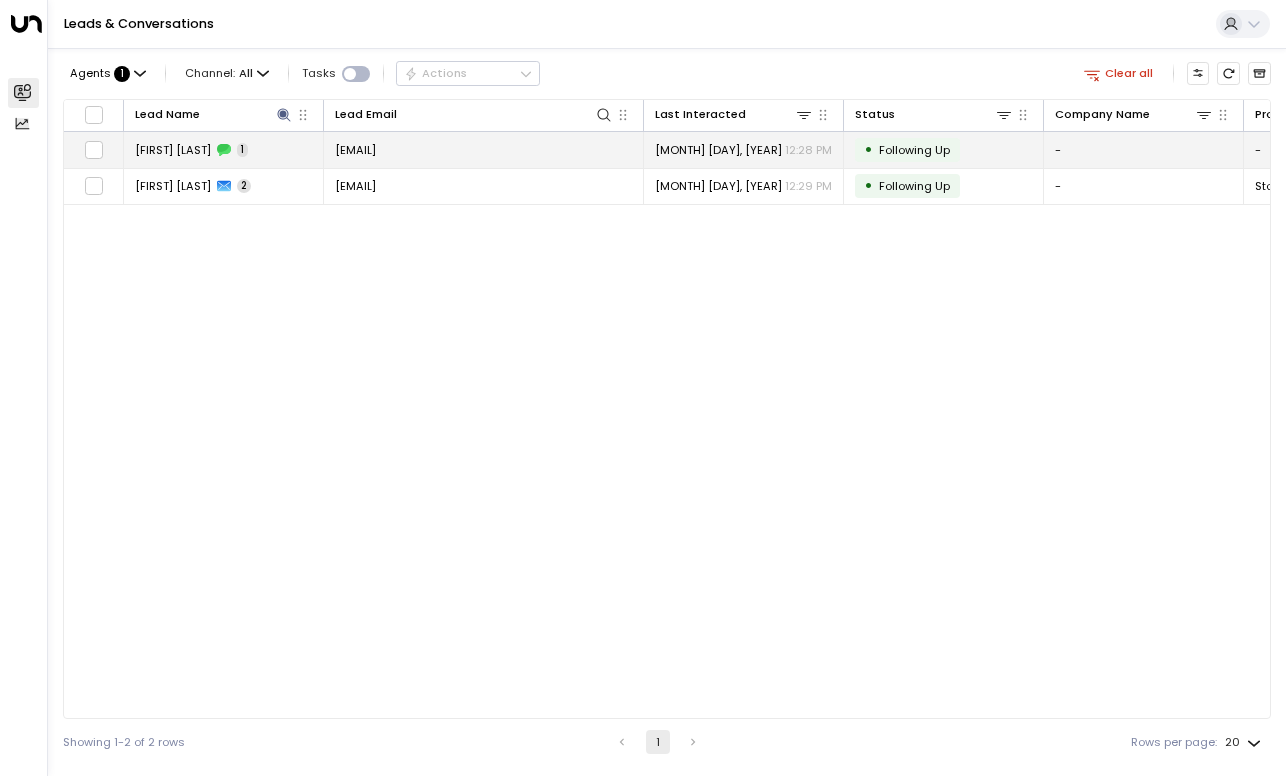 click on "kaitlinharrison347@gmail.com" at bounding box center [484, 149] 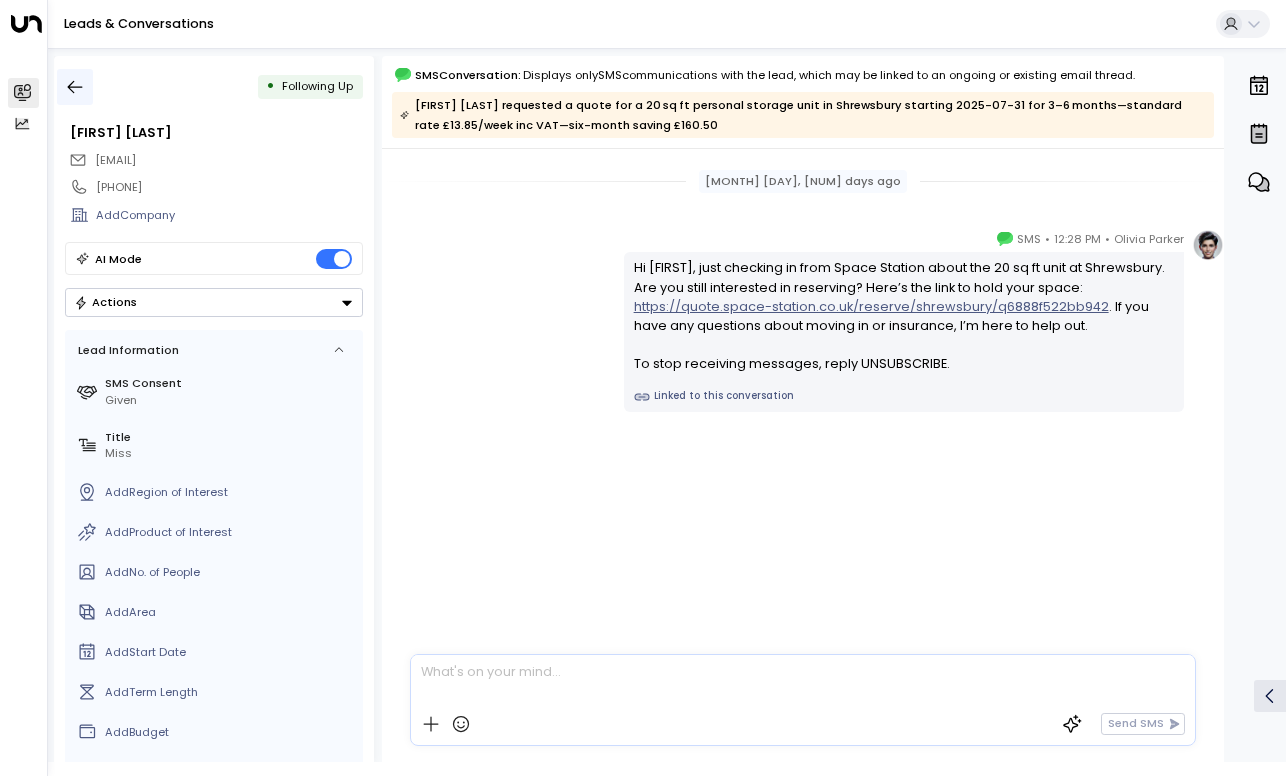 click 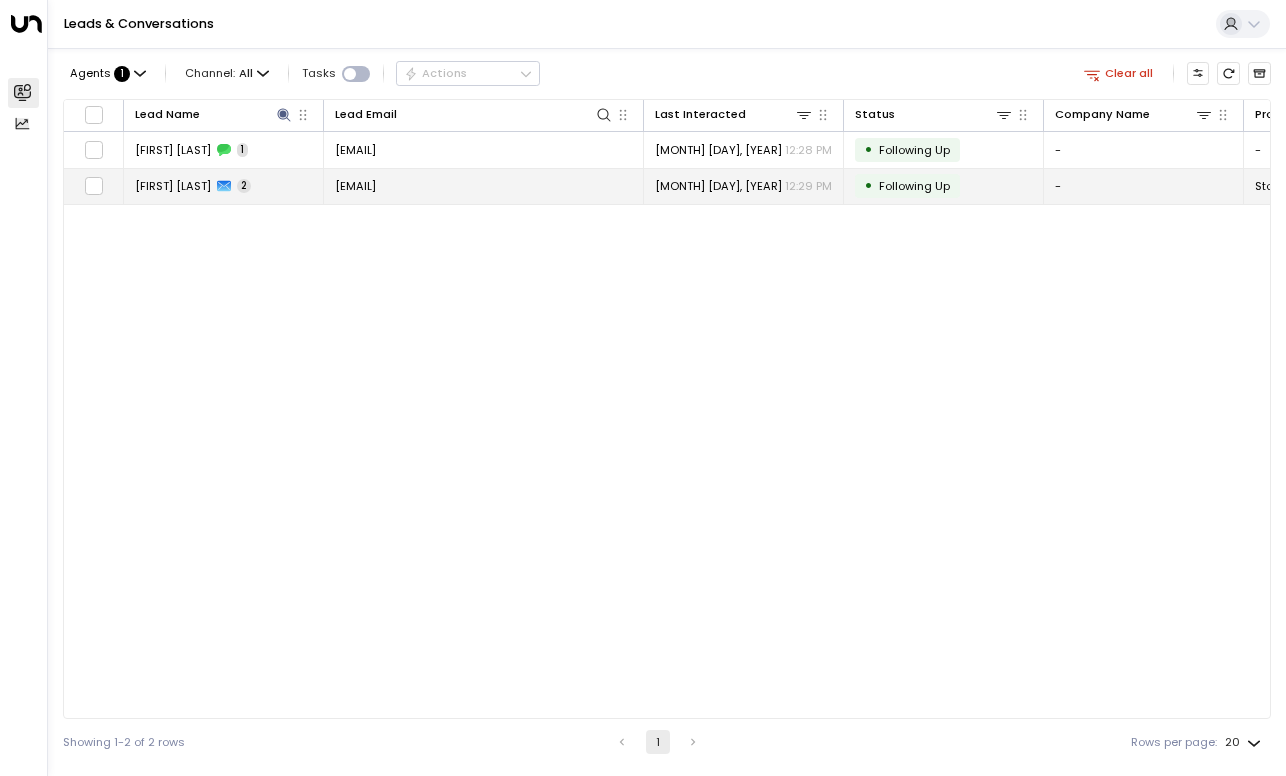 click on "kaitlinharrison347@gmail.com" at bounding box center [355, 186] 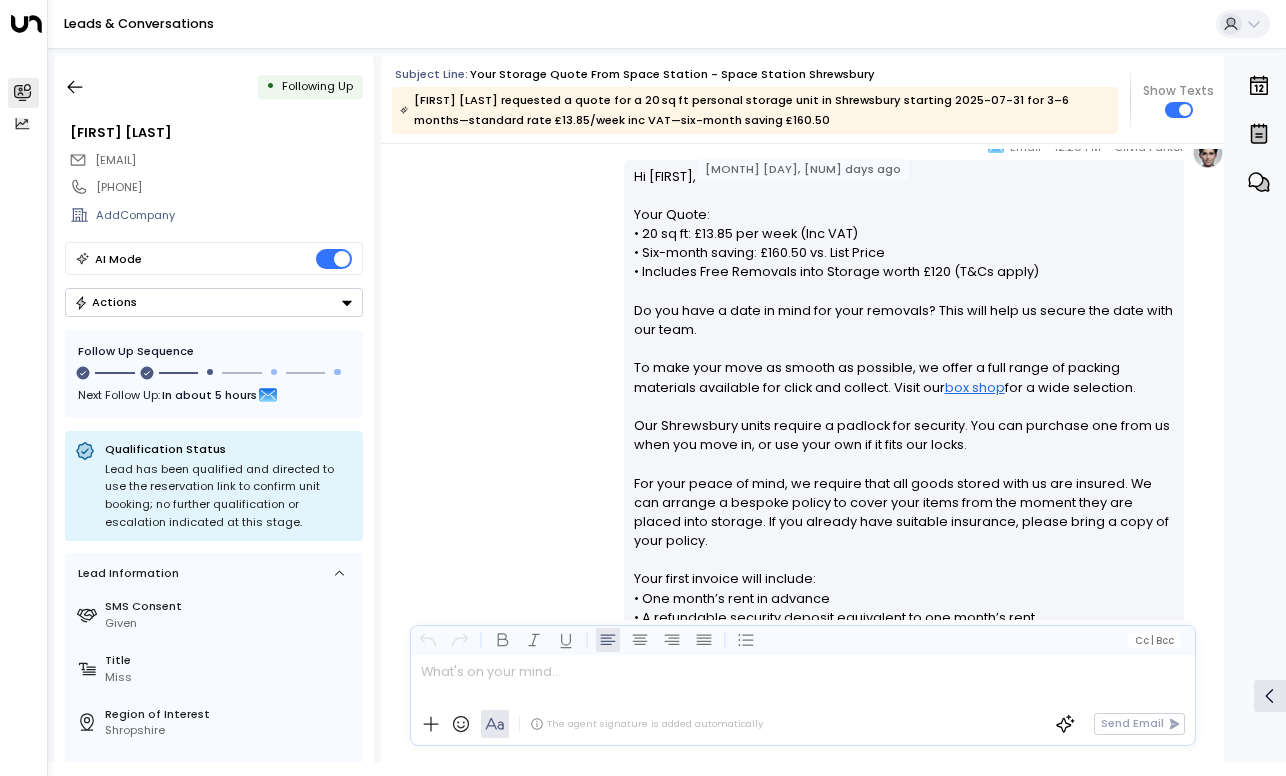 scroll, scrollTop: 863, scrollLeft: 0, axis: vertical 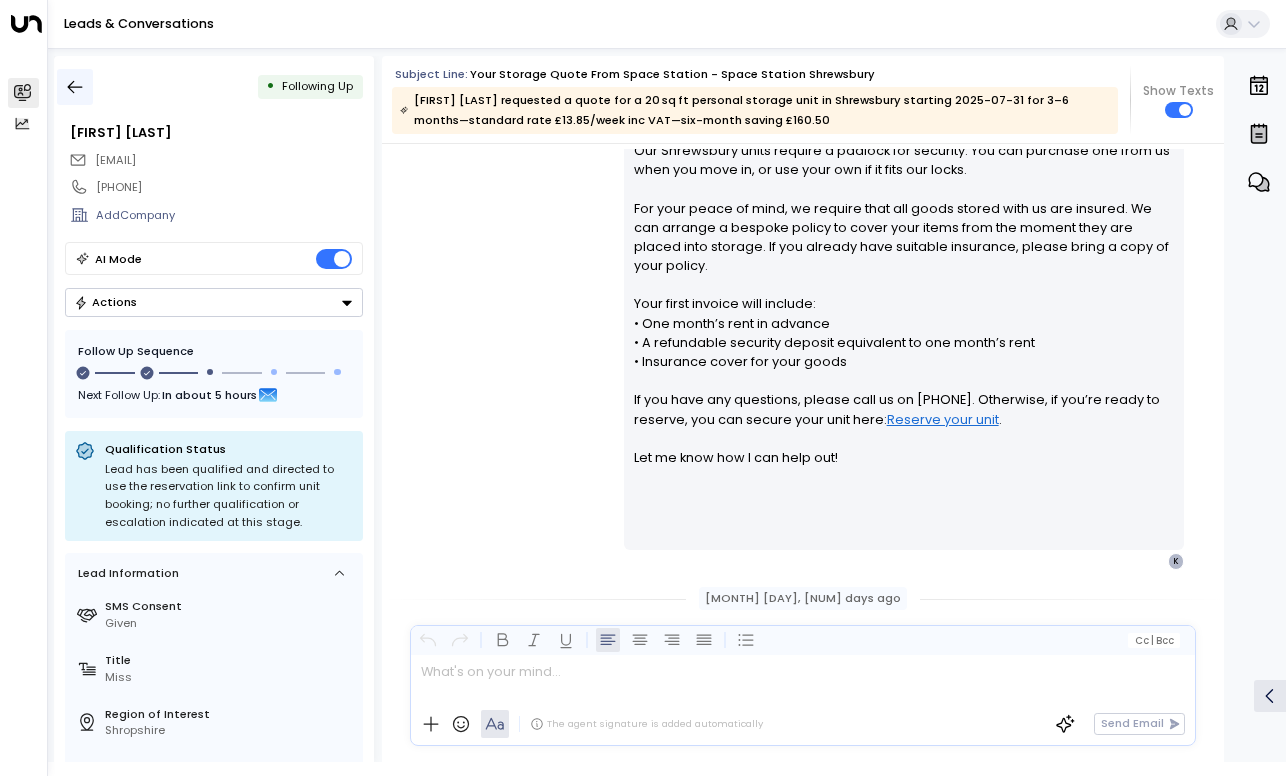 click 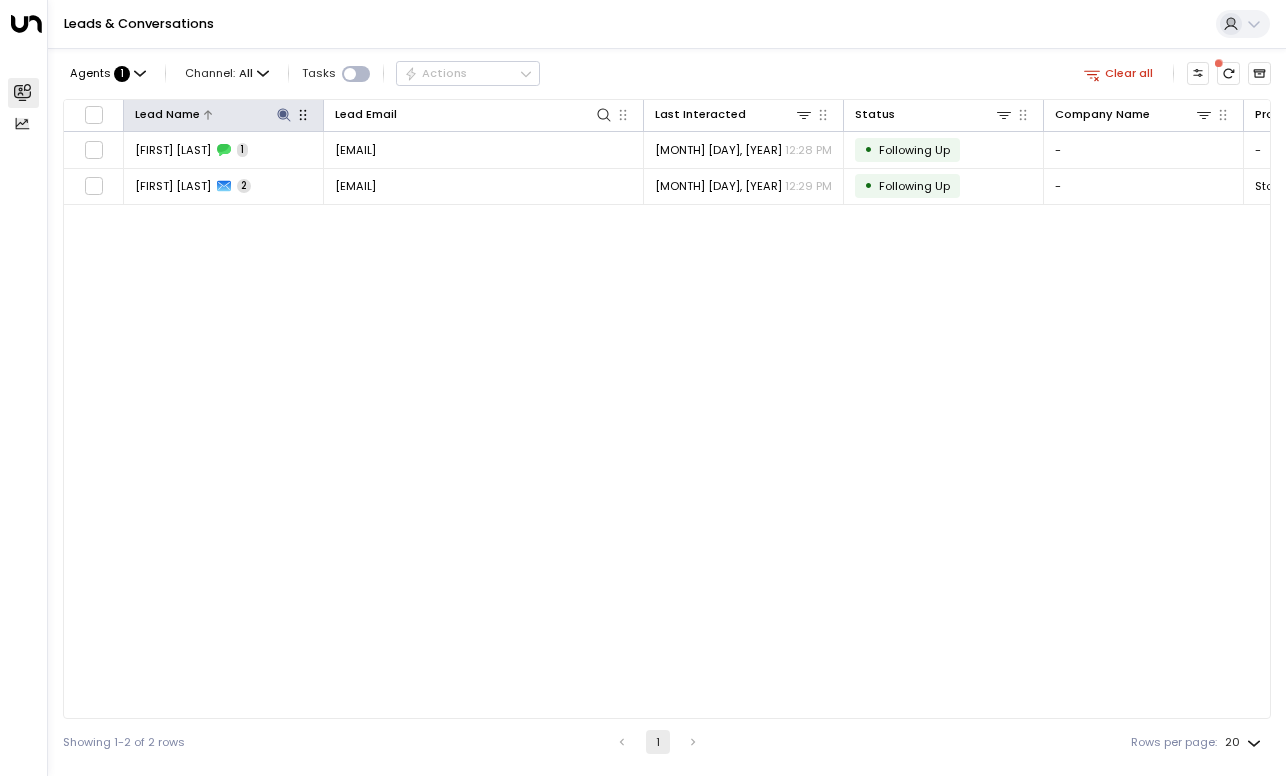 click 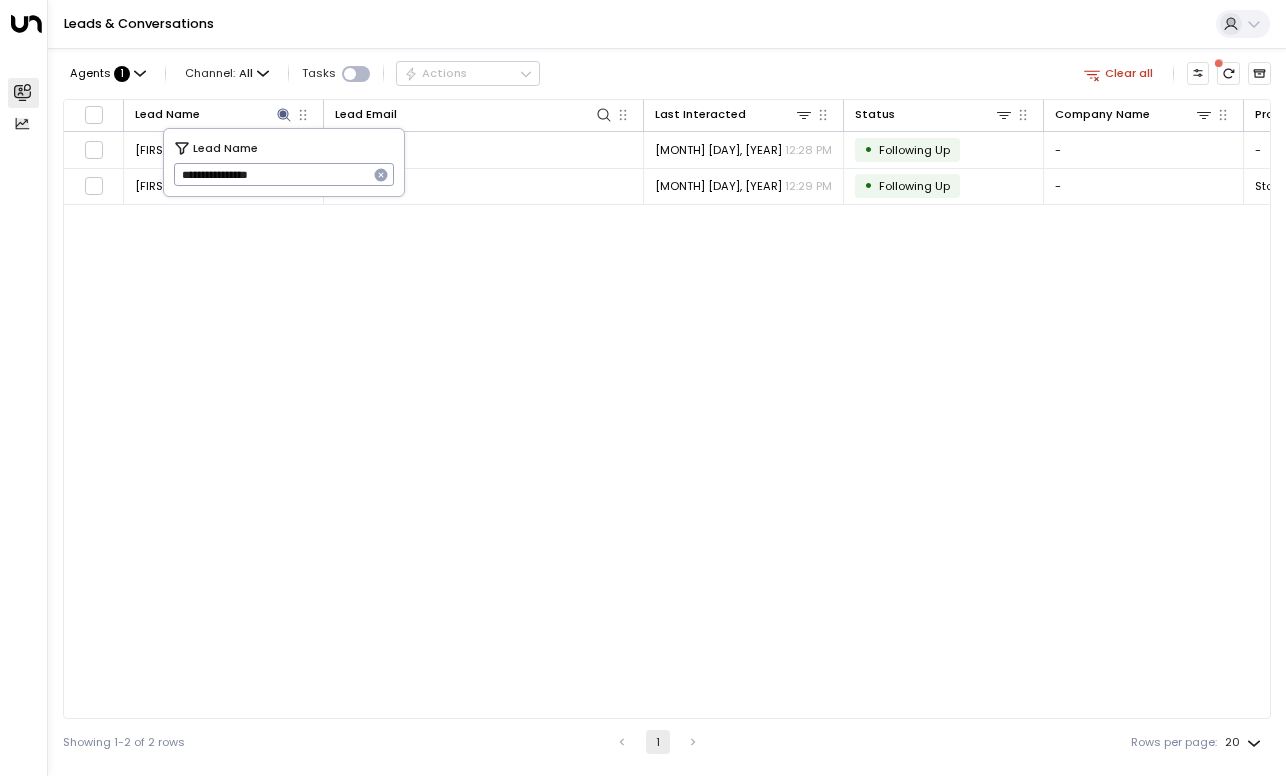 drag, startPoint x: 272, startPoint y: 180, endPoint x: 181, endPoint y: 174, distance: 91.197586 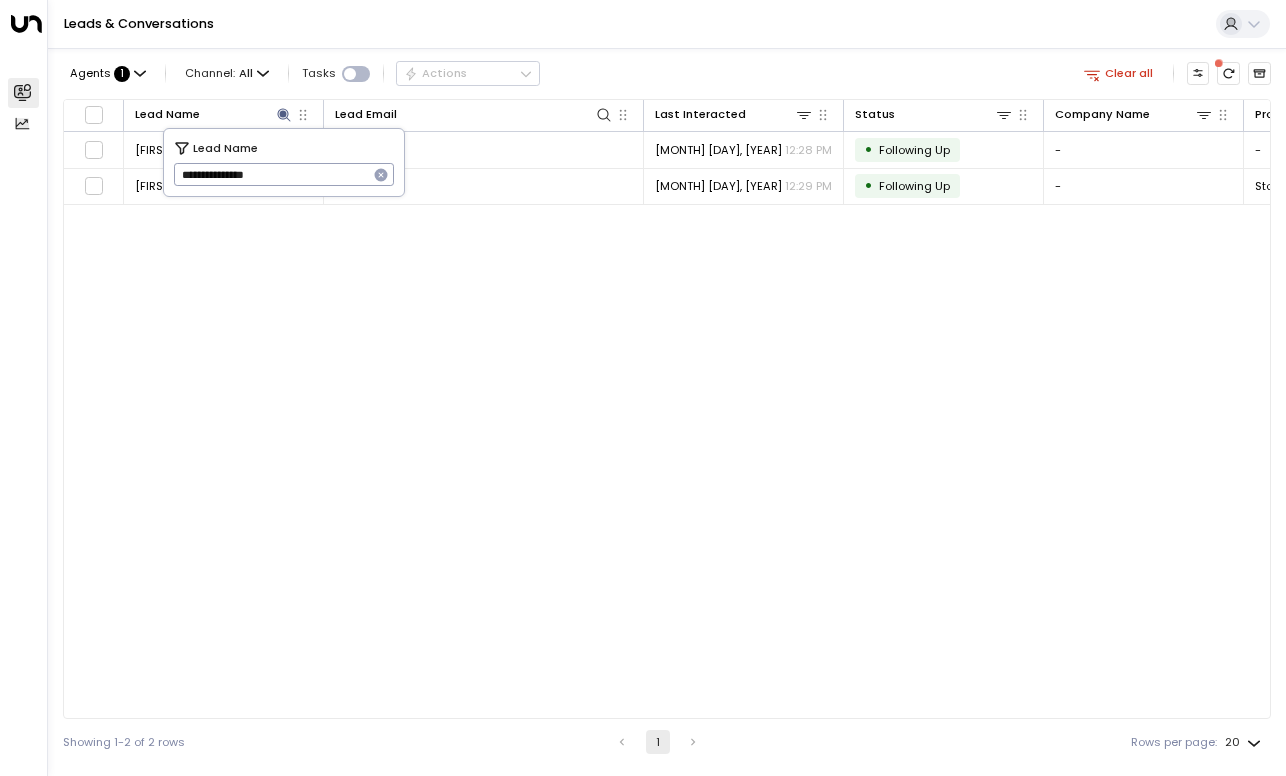 type on "**********" 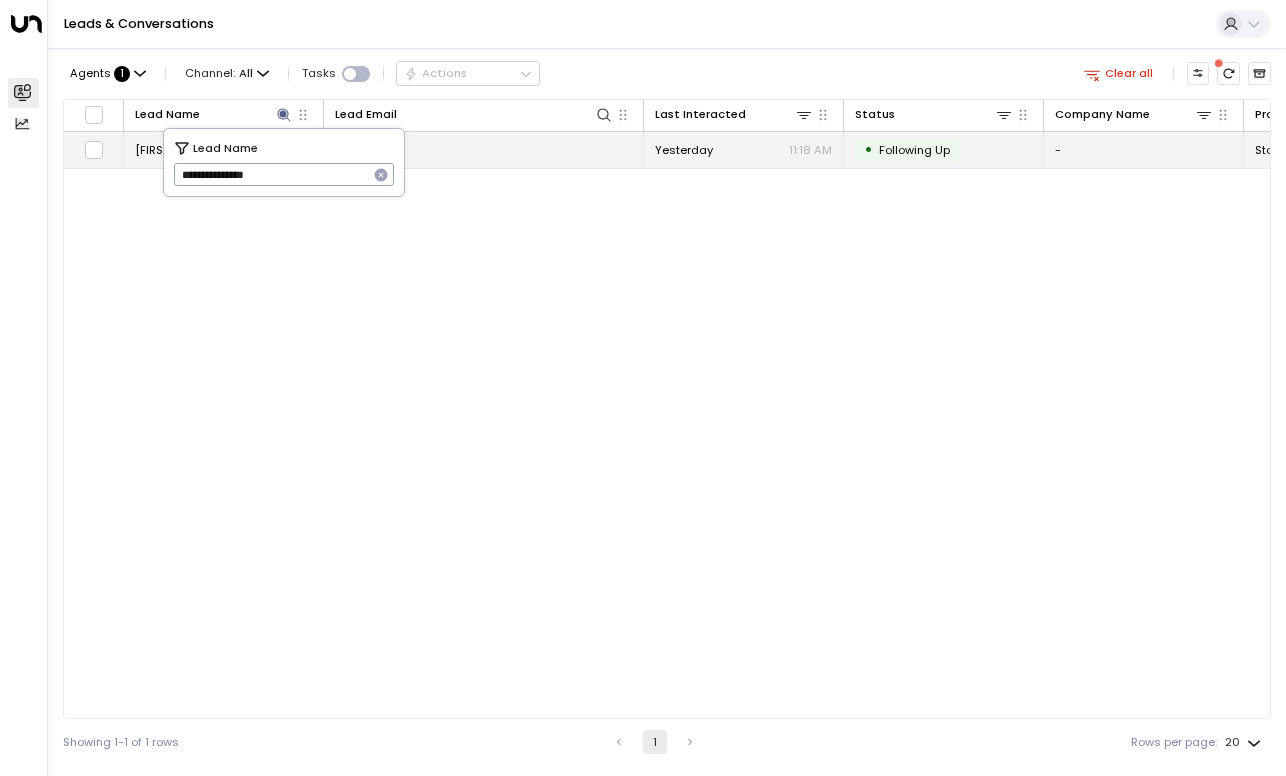 click on "daynnamcmillan@hotmail.co.uk" at bounding box center (355, 150) 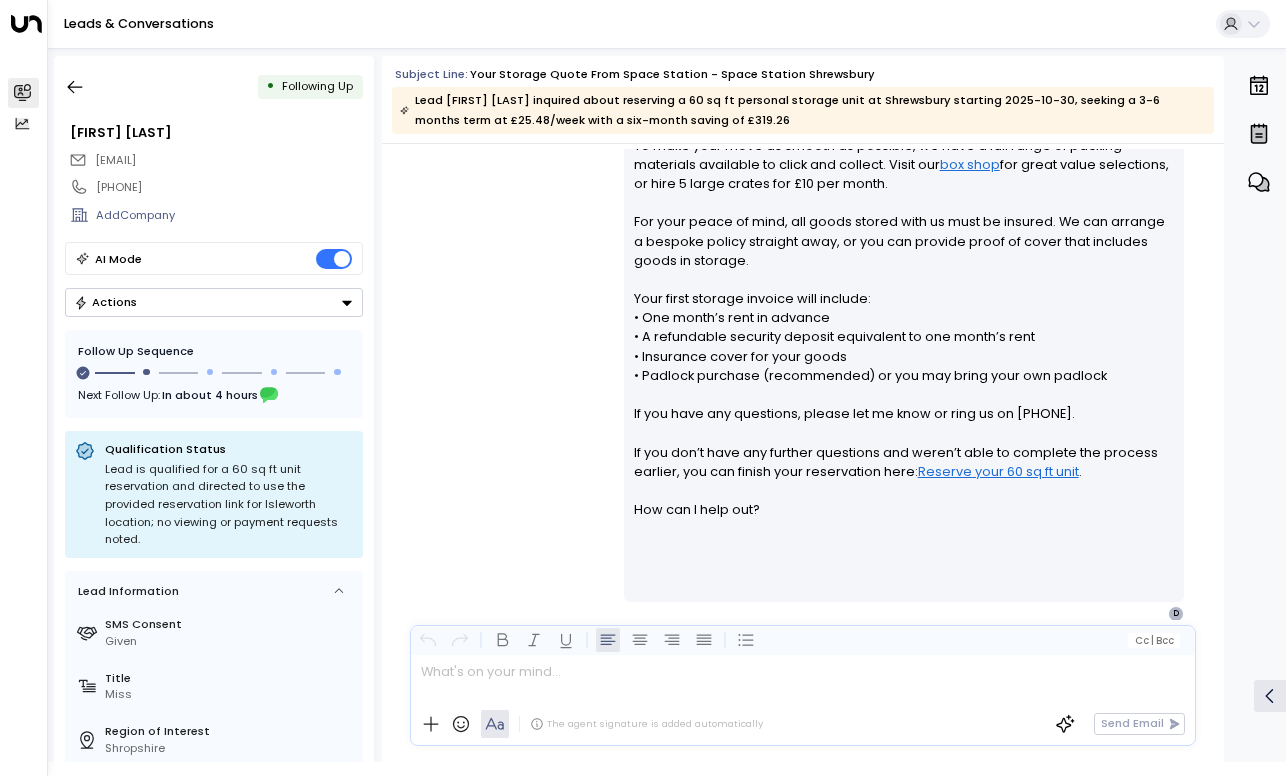 scroll, scrollTop: 576, scrollLeft: 0, axis: vertical 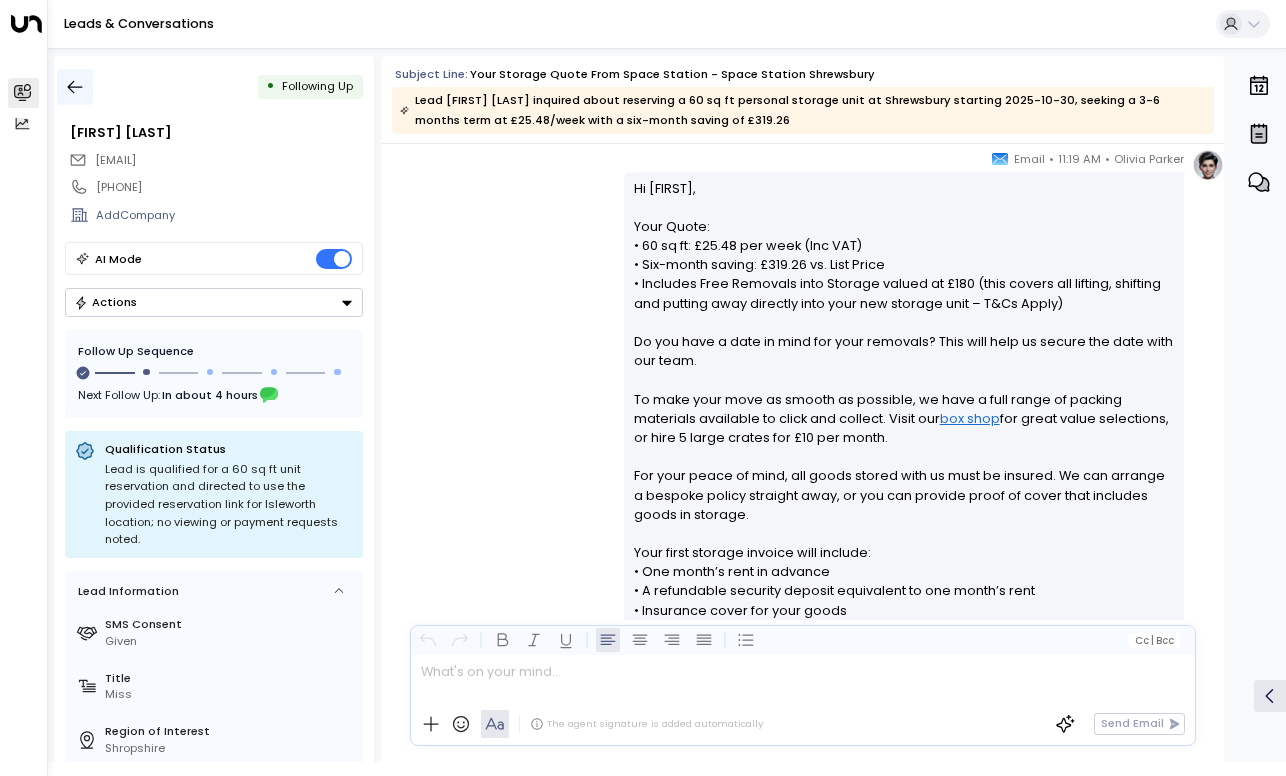 click 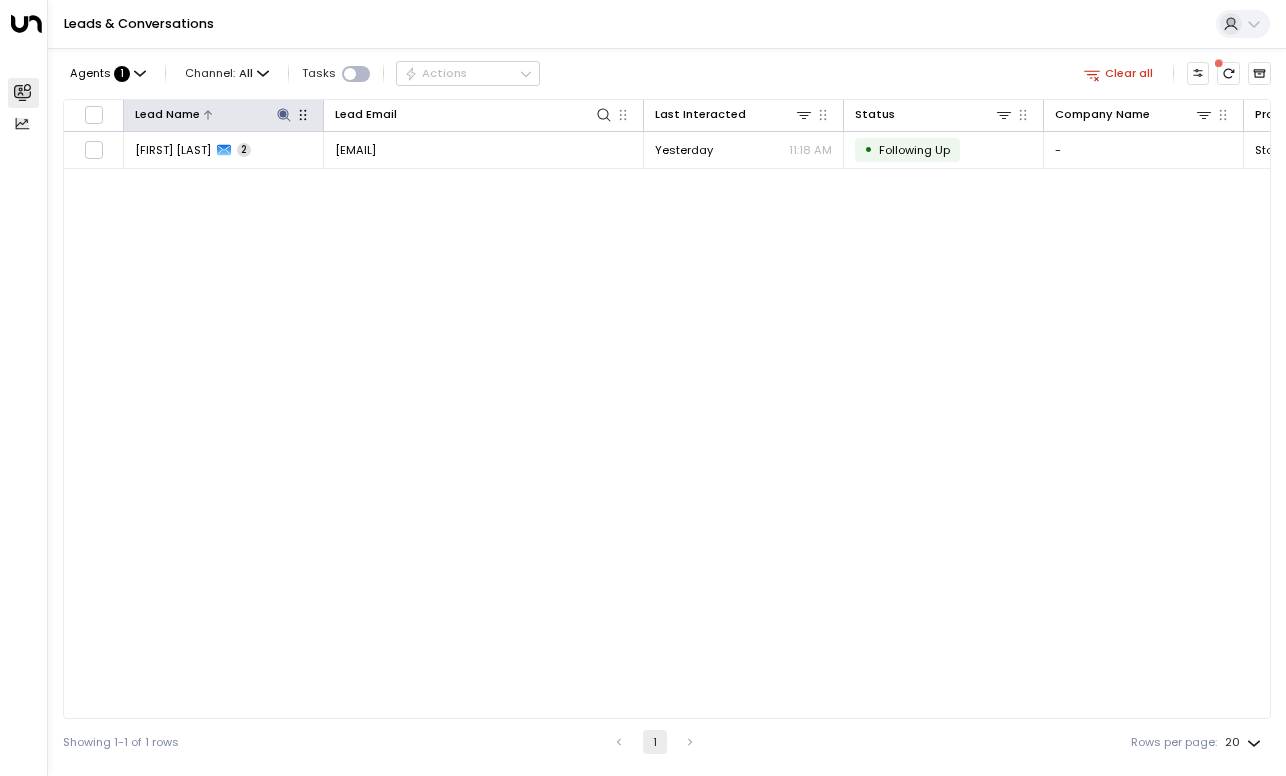 click 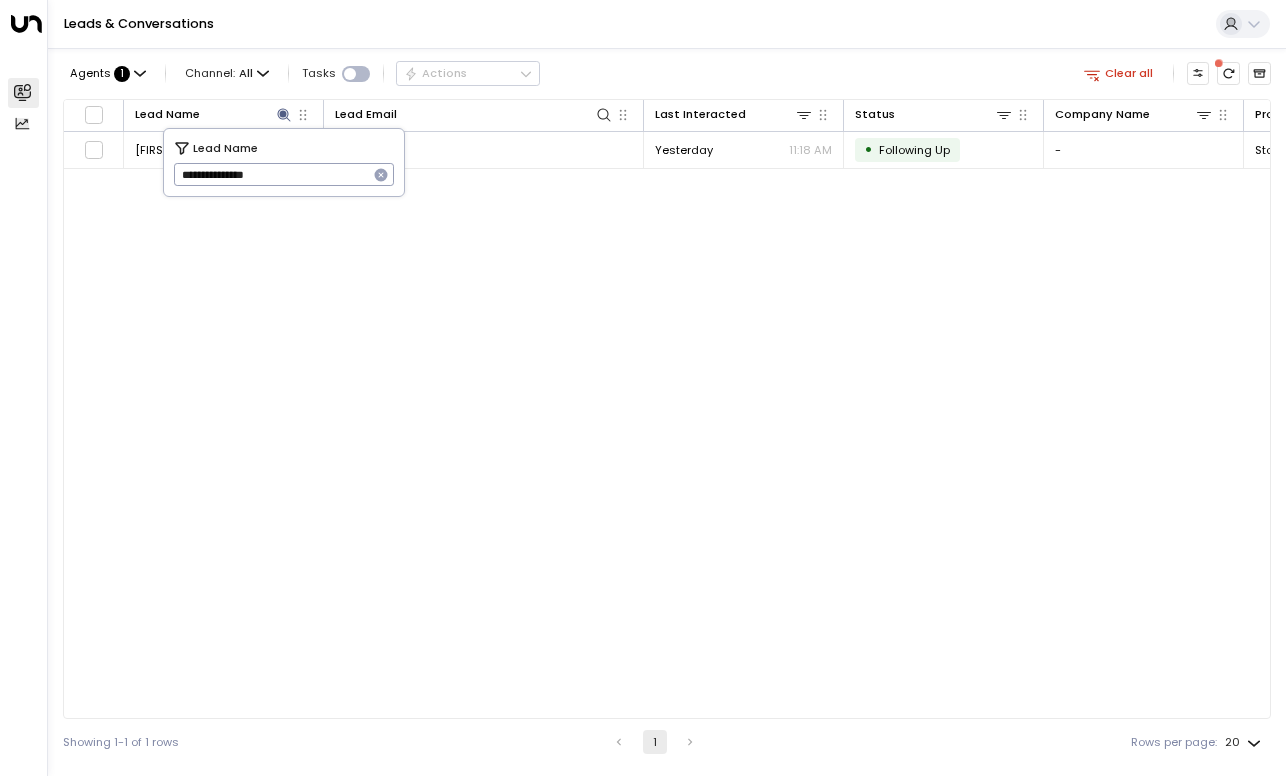 click 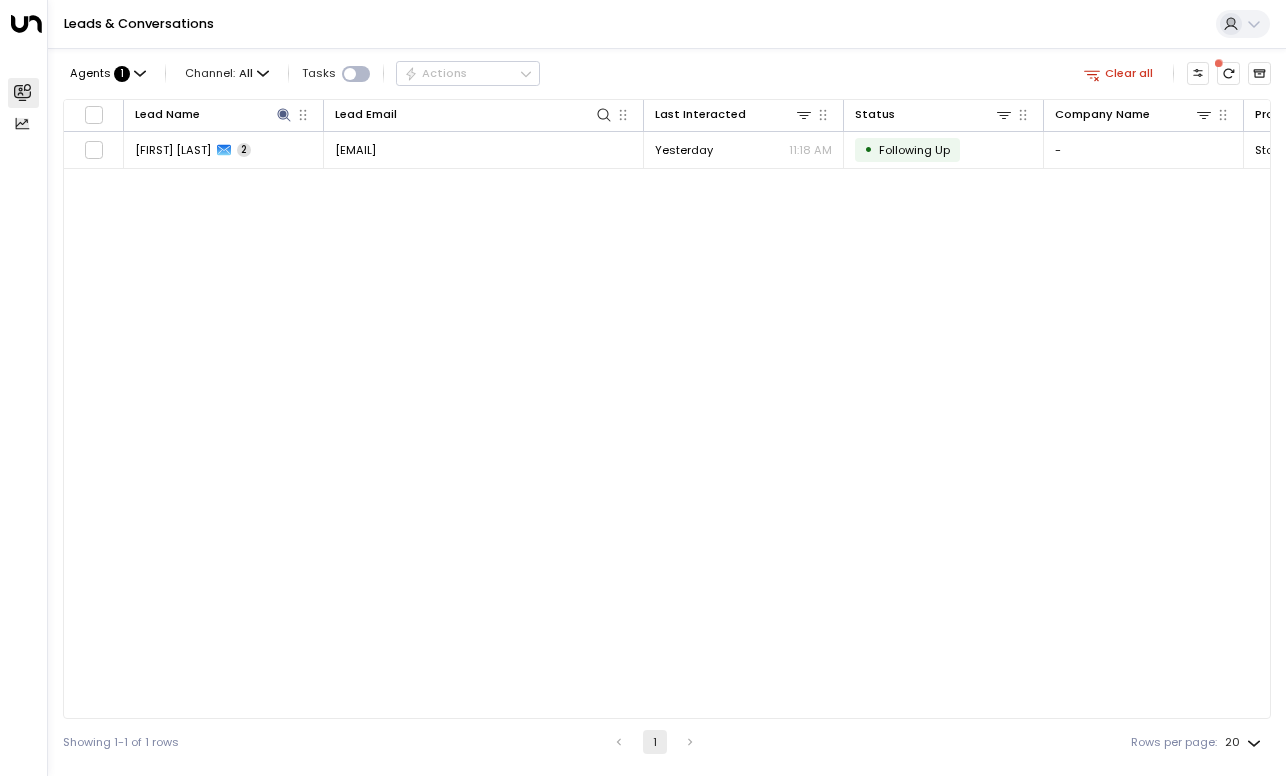 click on "Lead Name Lead Email Last Interacted Status Company Name Product # of people AI mode Country Region Daynna McMillan 2 daynnamcmillan@hotmail.co.uk Yesterday 11:18 AM • Following Up - Storage - United Kingdom Shropshire" at bounding box center (667, 409) 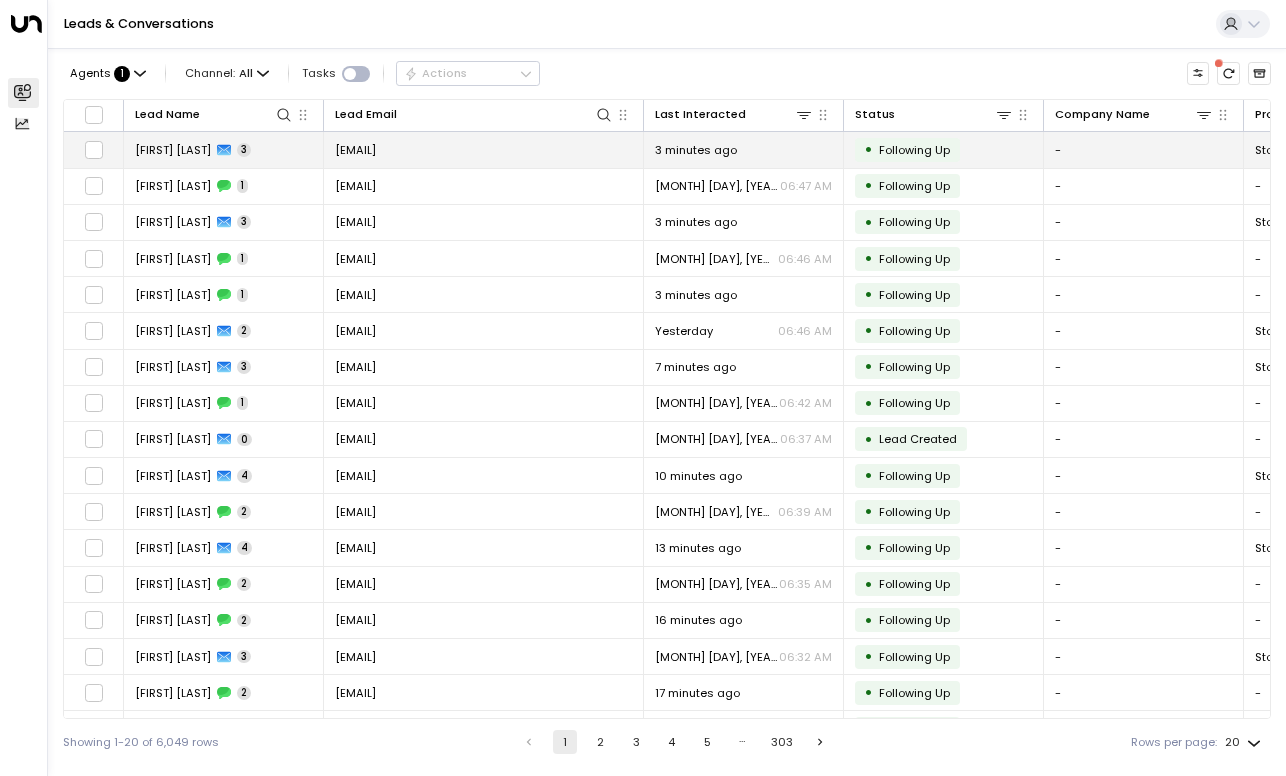 click on "[EMAIL]" at bounding box center [355, 150] 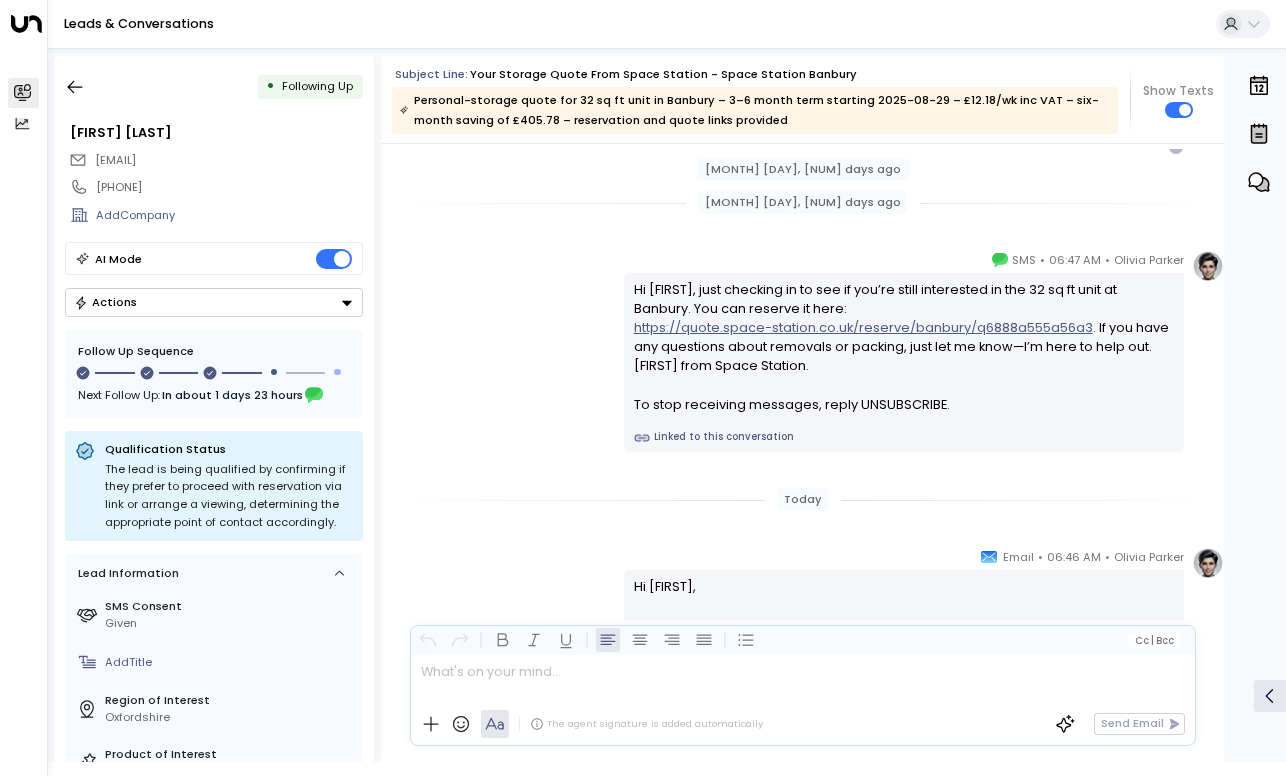 scroll, scrollTop: 1576, scrollLeft: 0, axis: vertical 